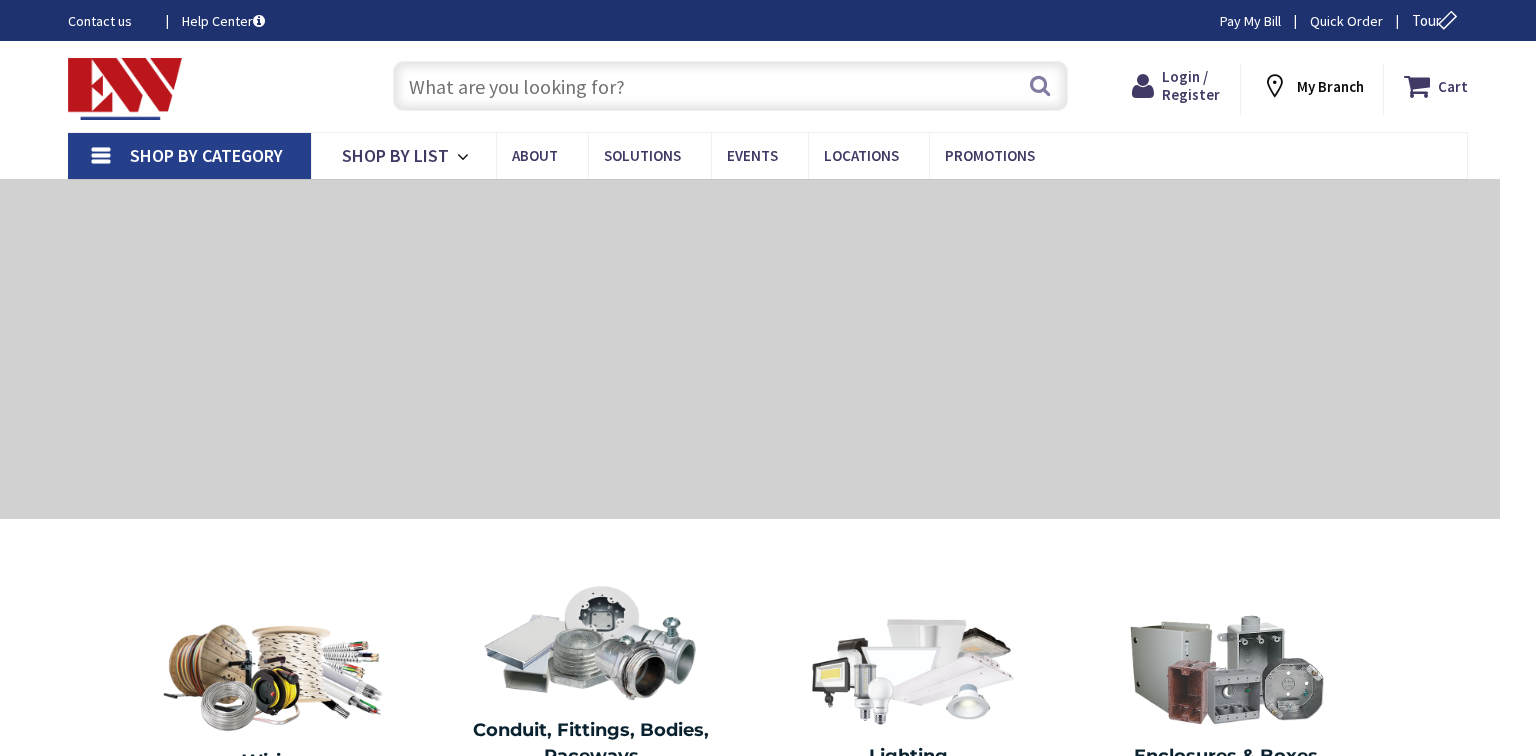 scroll, scrollTop: 0, scrollLeft: 0, axis: both 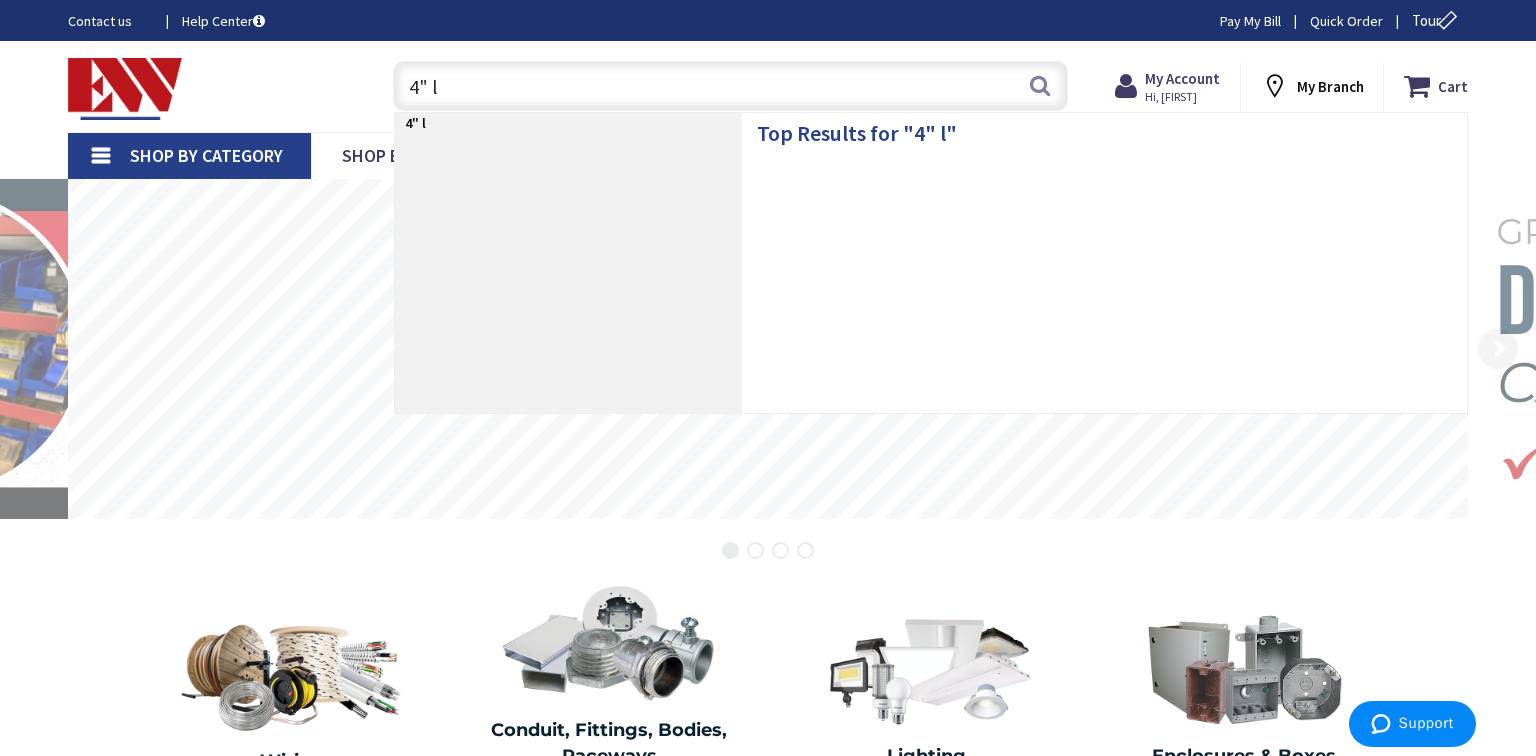 type on "4" lb" 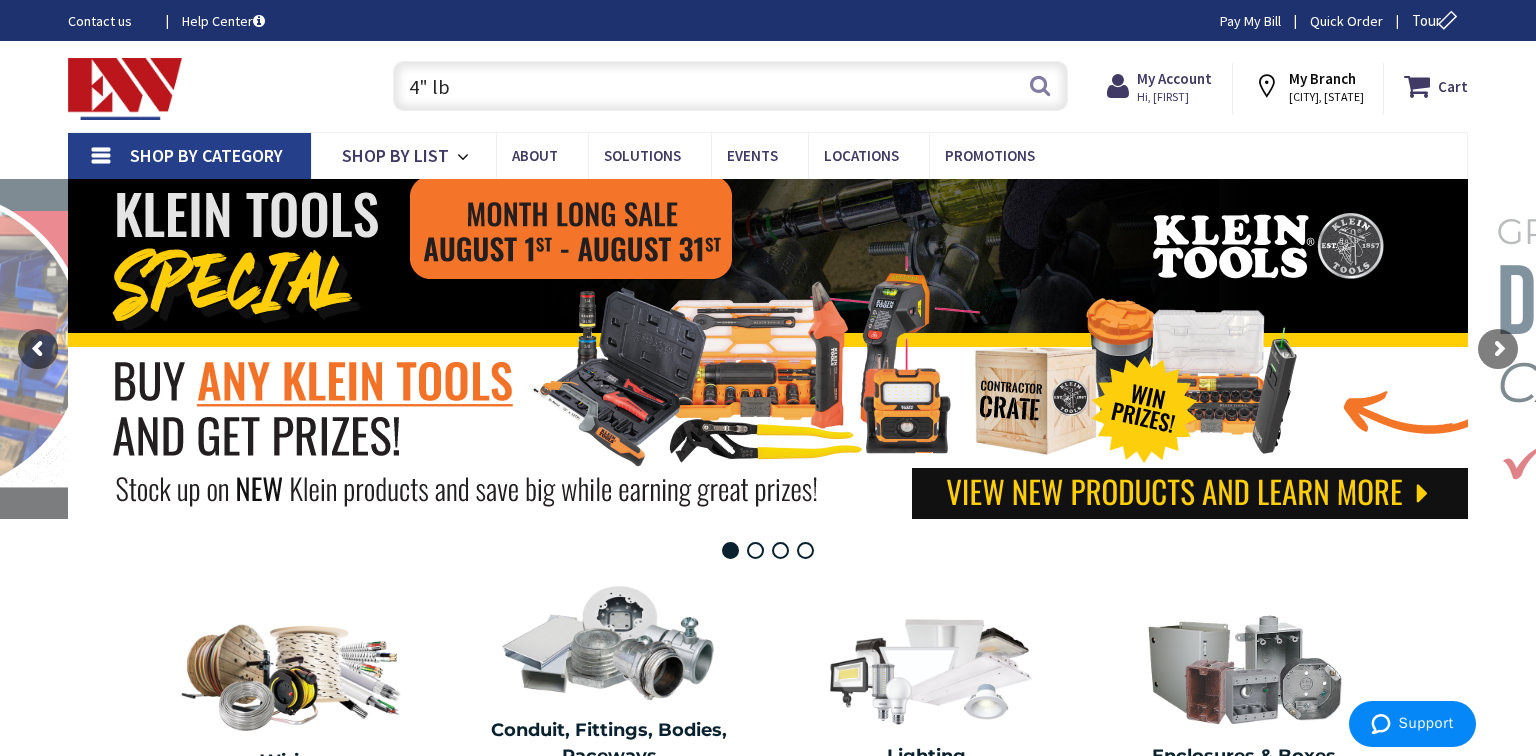 scroll, scrollTop: 0, scrollLeft: 0, axis: both 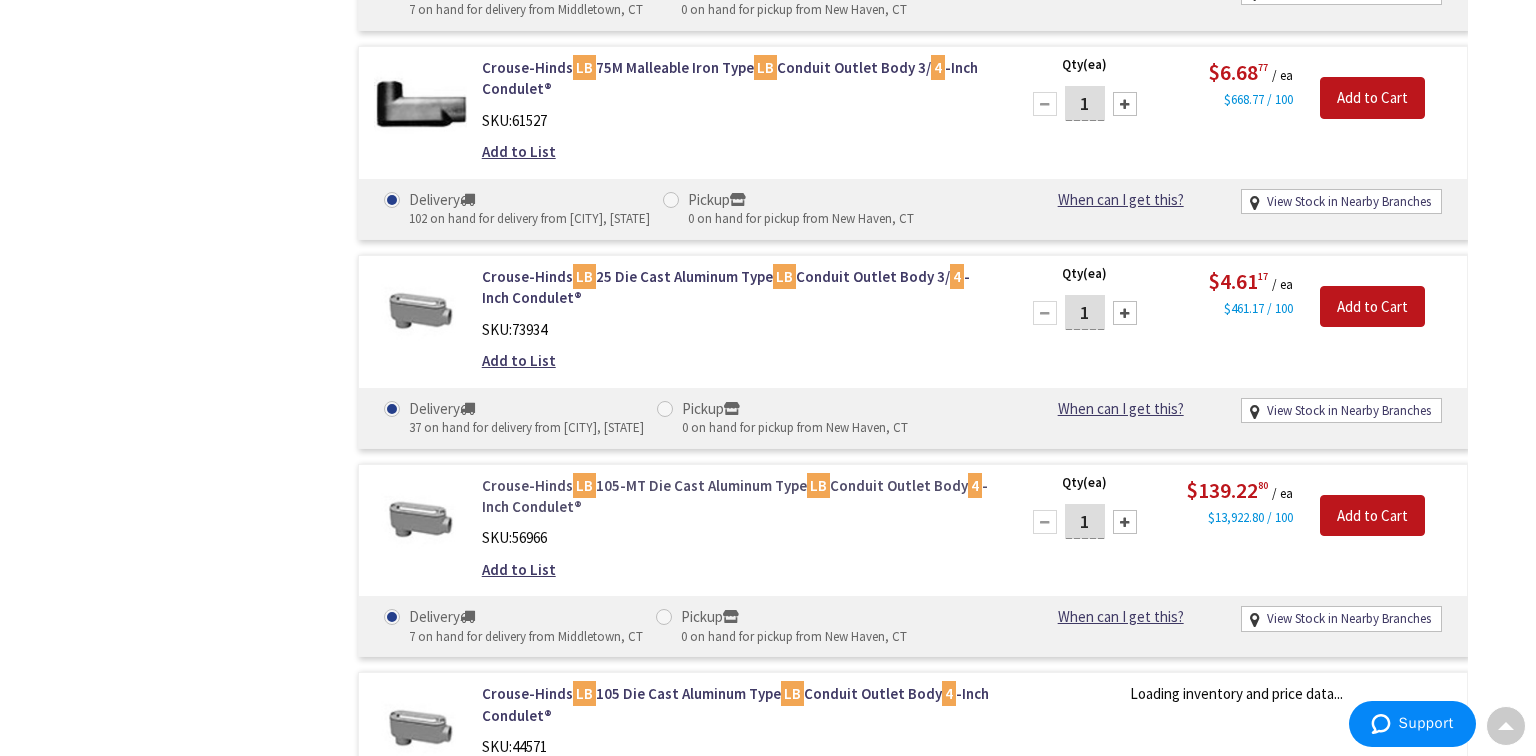 click on "Crouse-Hinds  LB 105-MT Die Cast Aluminum Type  LB  Conduit Outlet Body  4 -Inch Condulet®" at bounding box center (736, 496) 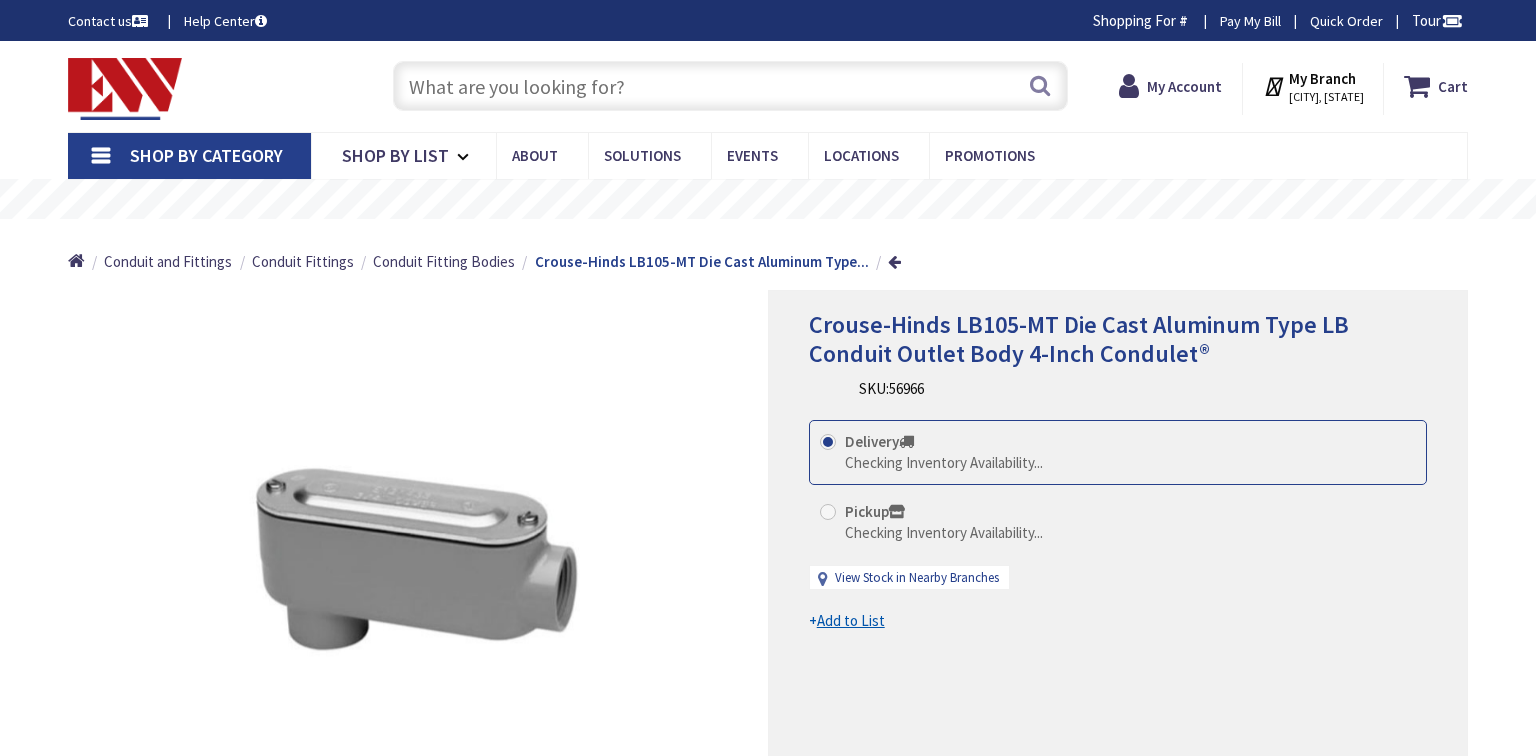 scroll, scrollTop: 0, scrollLeft: 0, axis: both 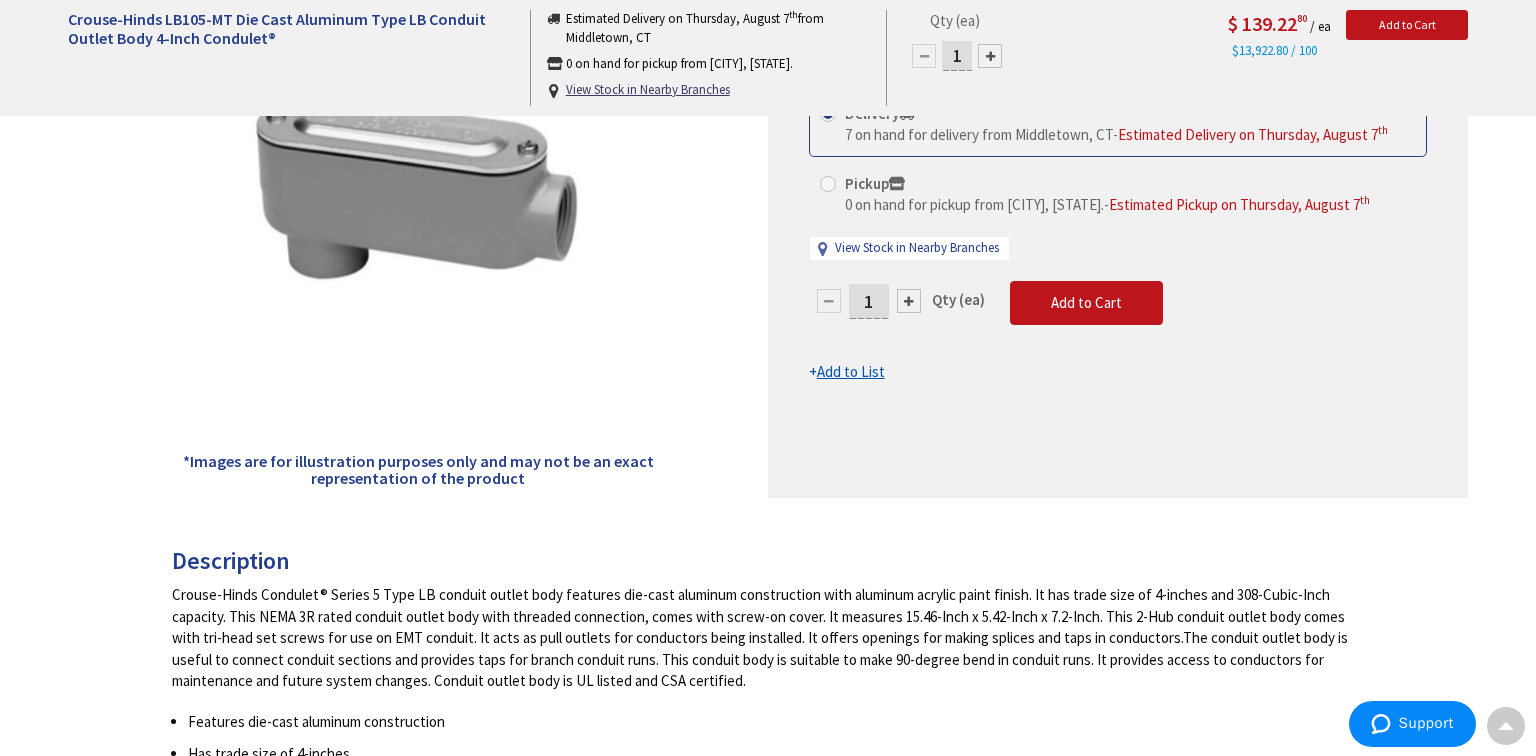 click at bounding box center [909, 301] 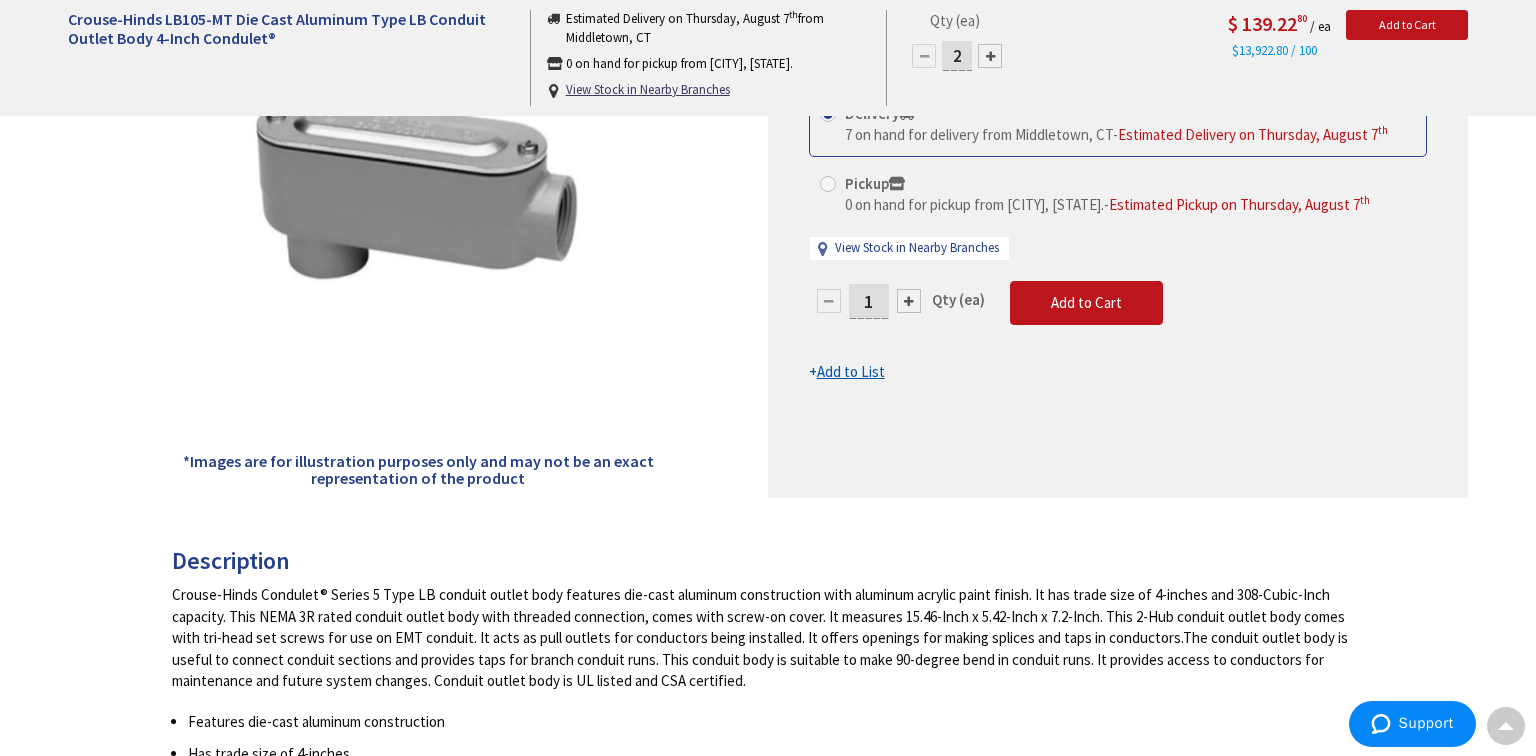 type on "2" 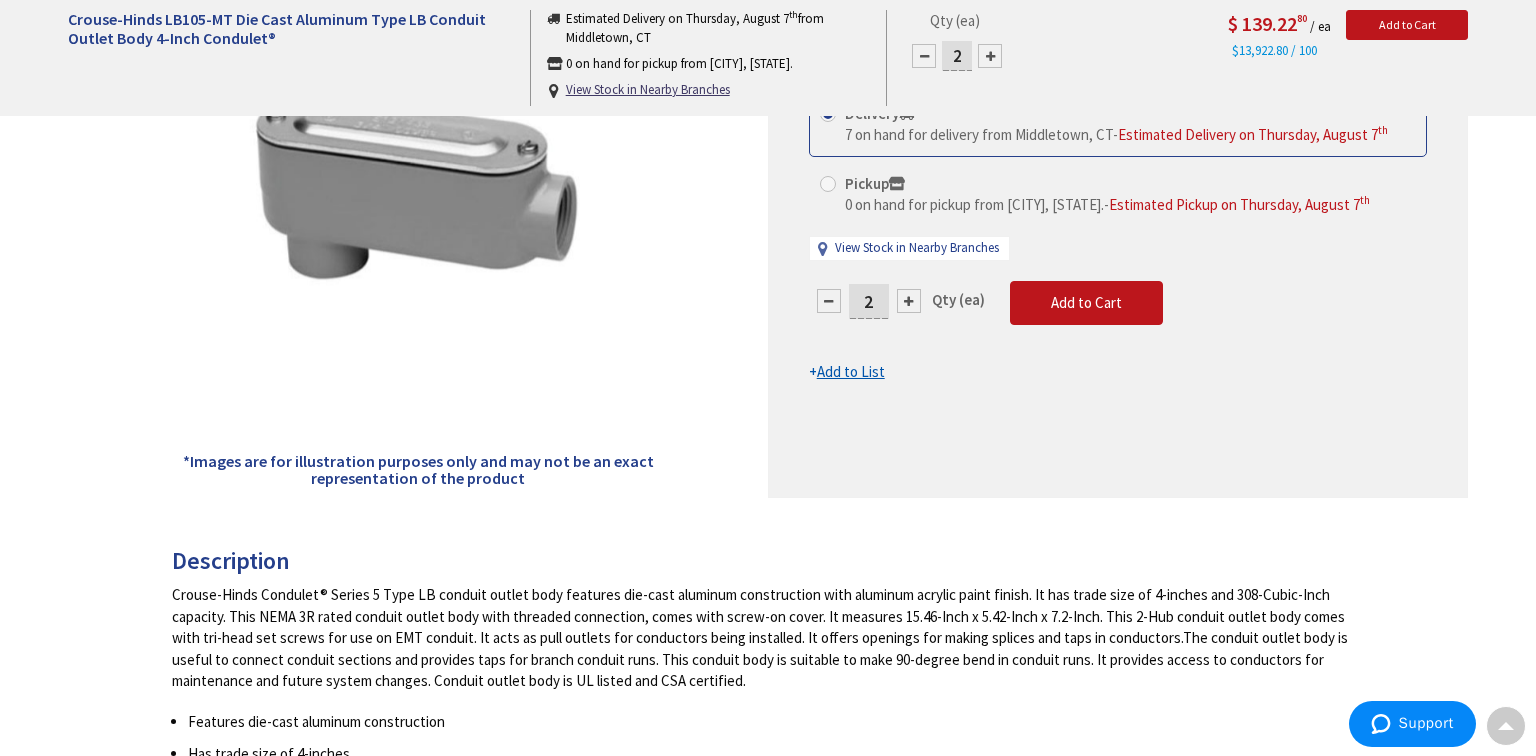 click at bounding box center [909, 301] 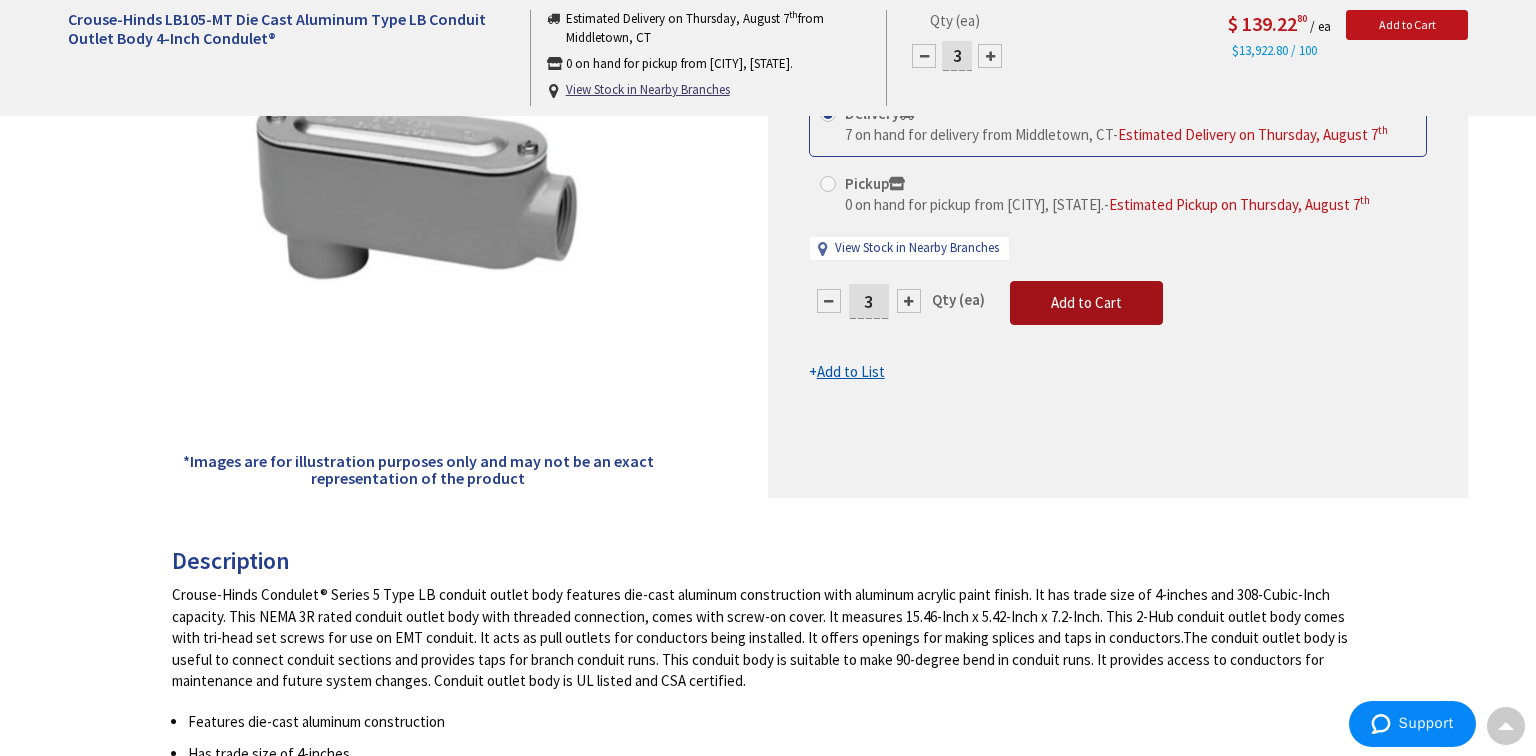 click on "Add to Cart" at bounding box center (1086, 303) 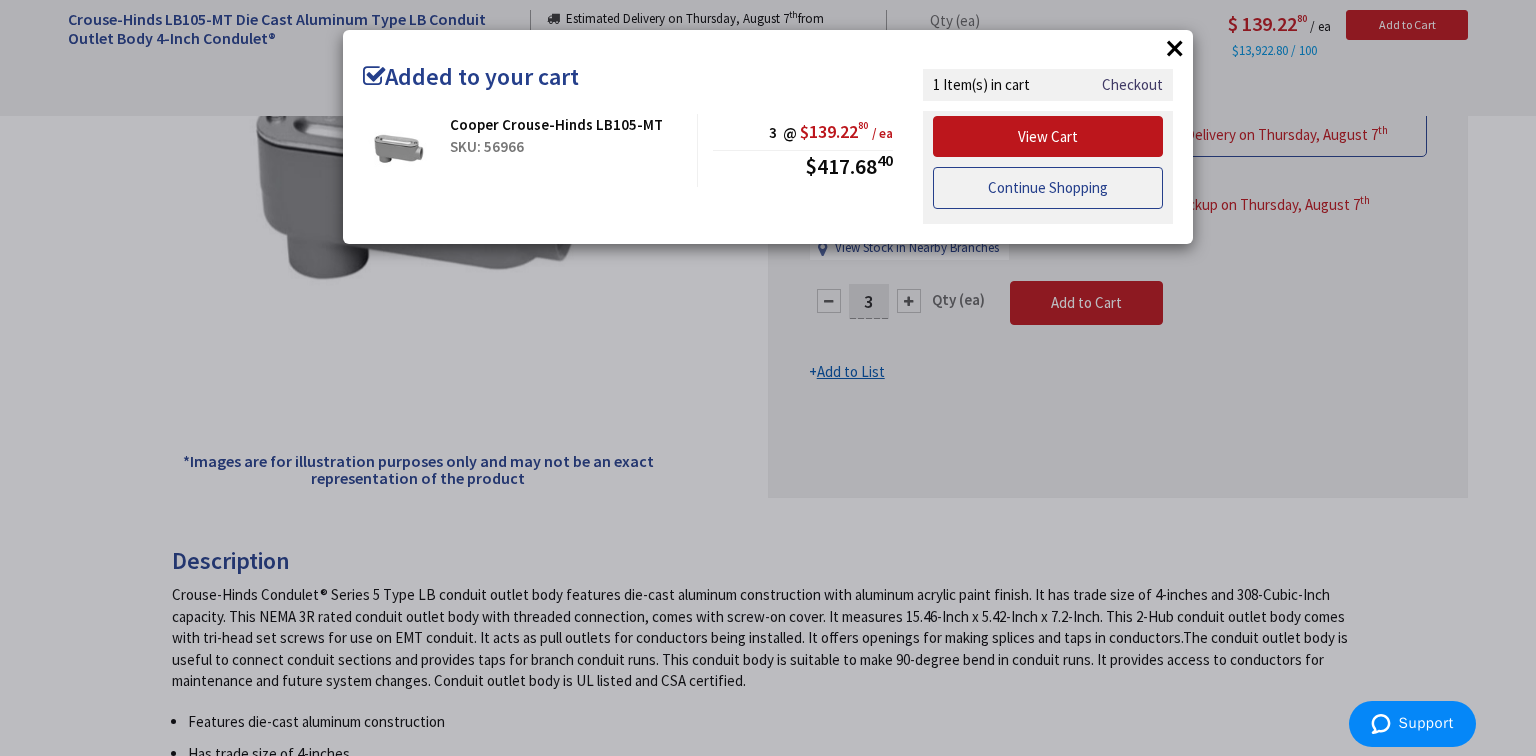 click on "Continue Shopping" at bounding box center [1048, 188] 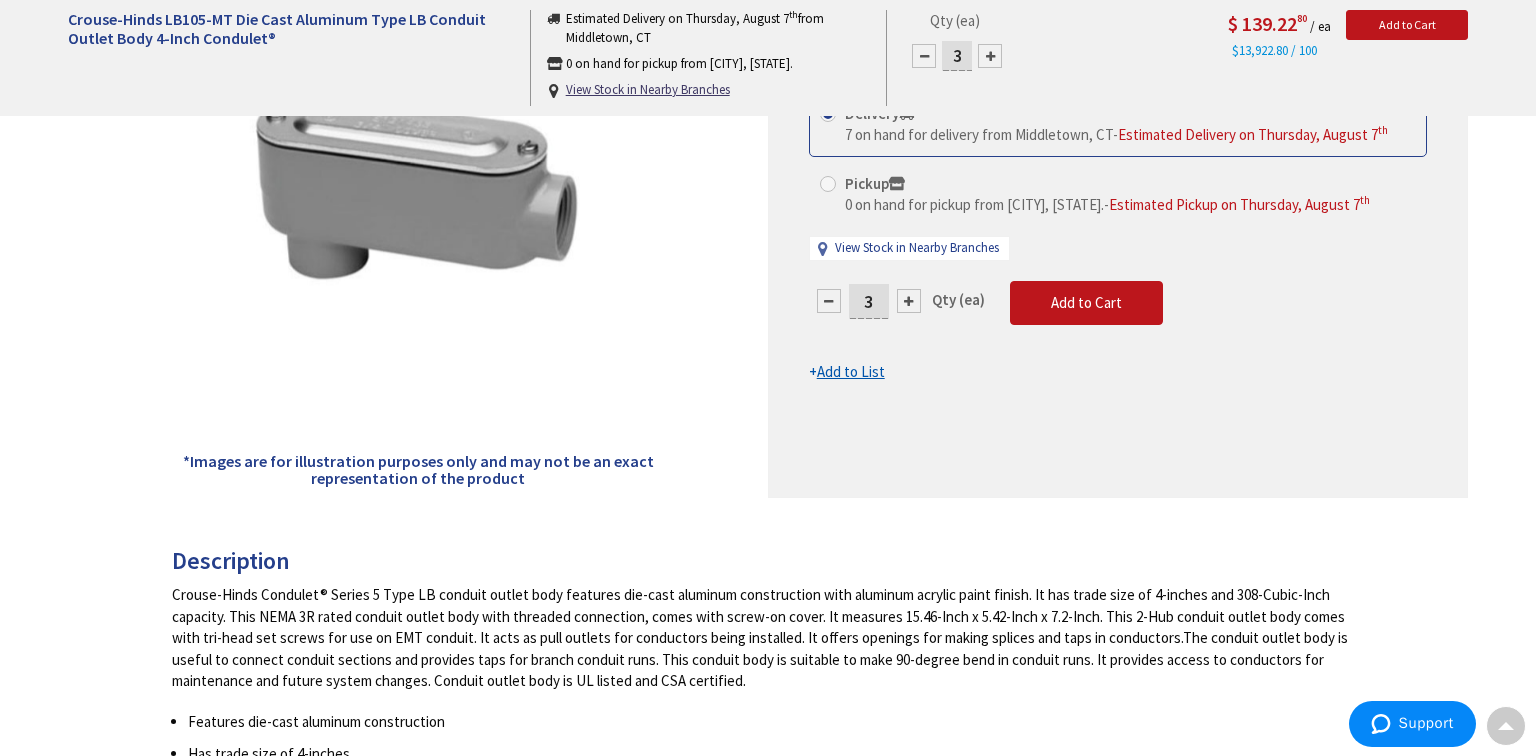 scroll, scrollTop: 0, scrollLeft: 0, axis: both 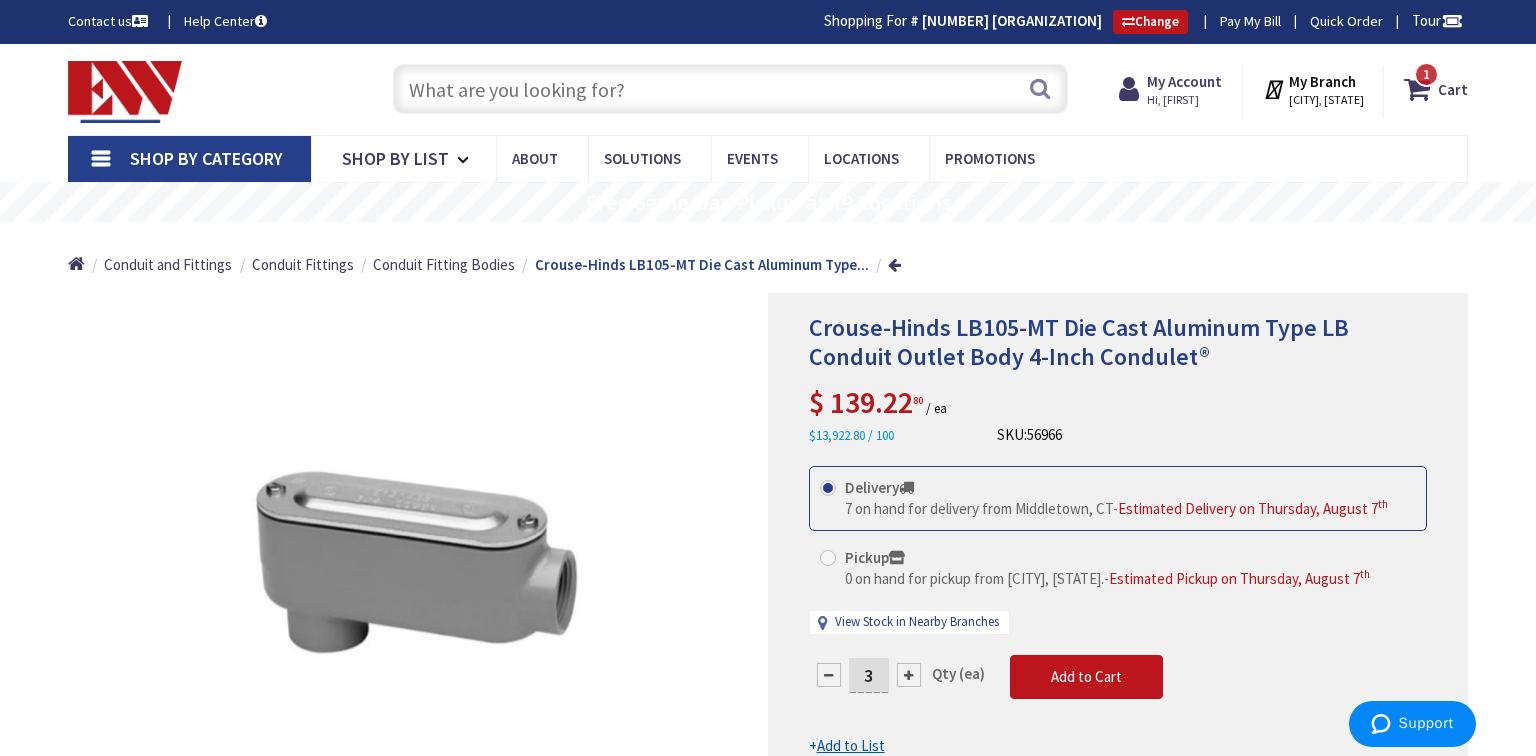 click at bounding box center [730, 89] 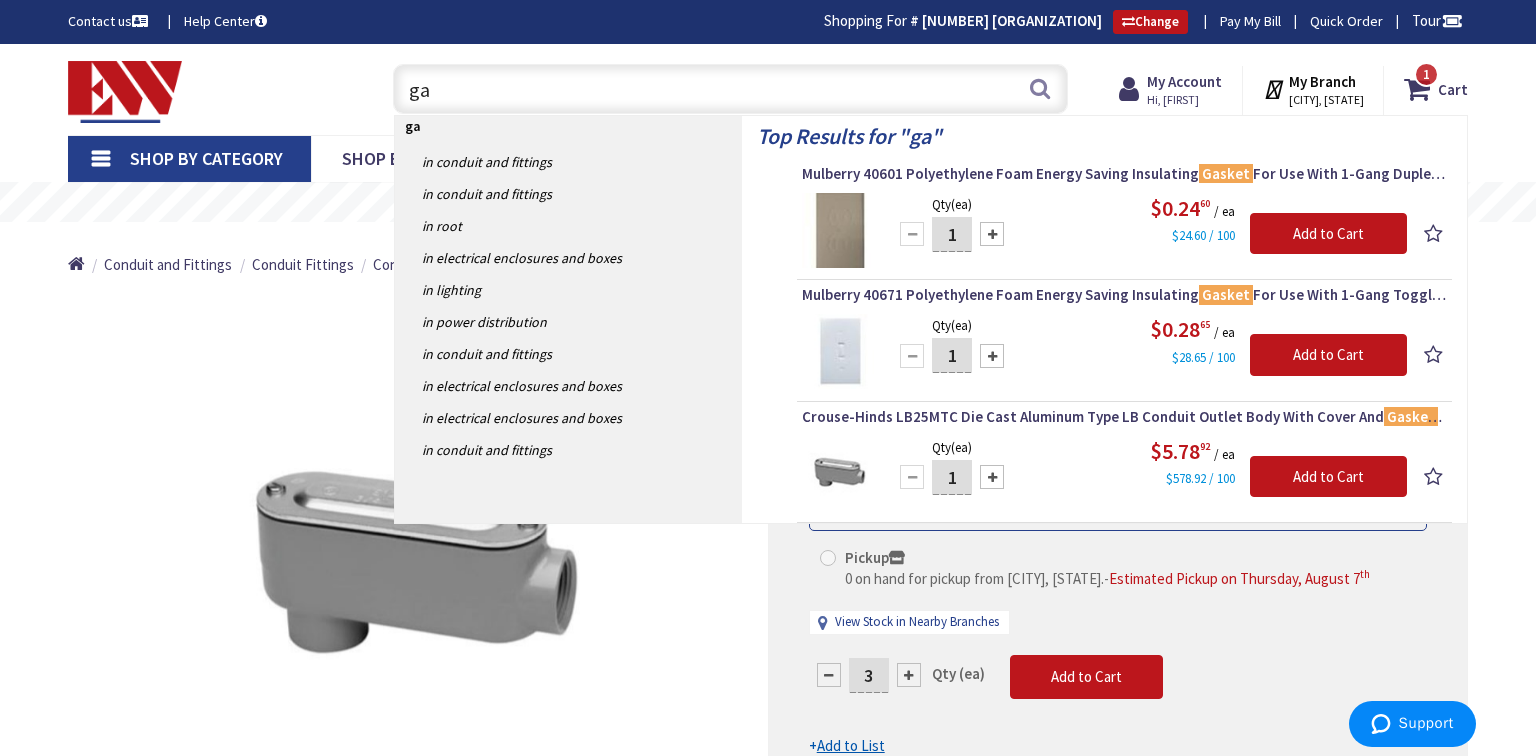 type on "g" 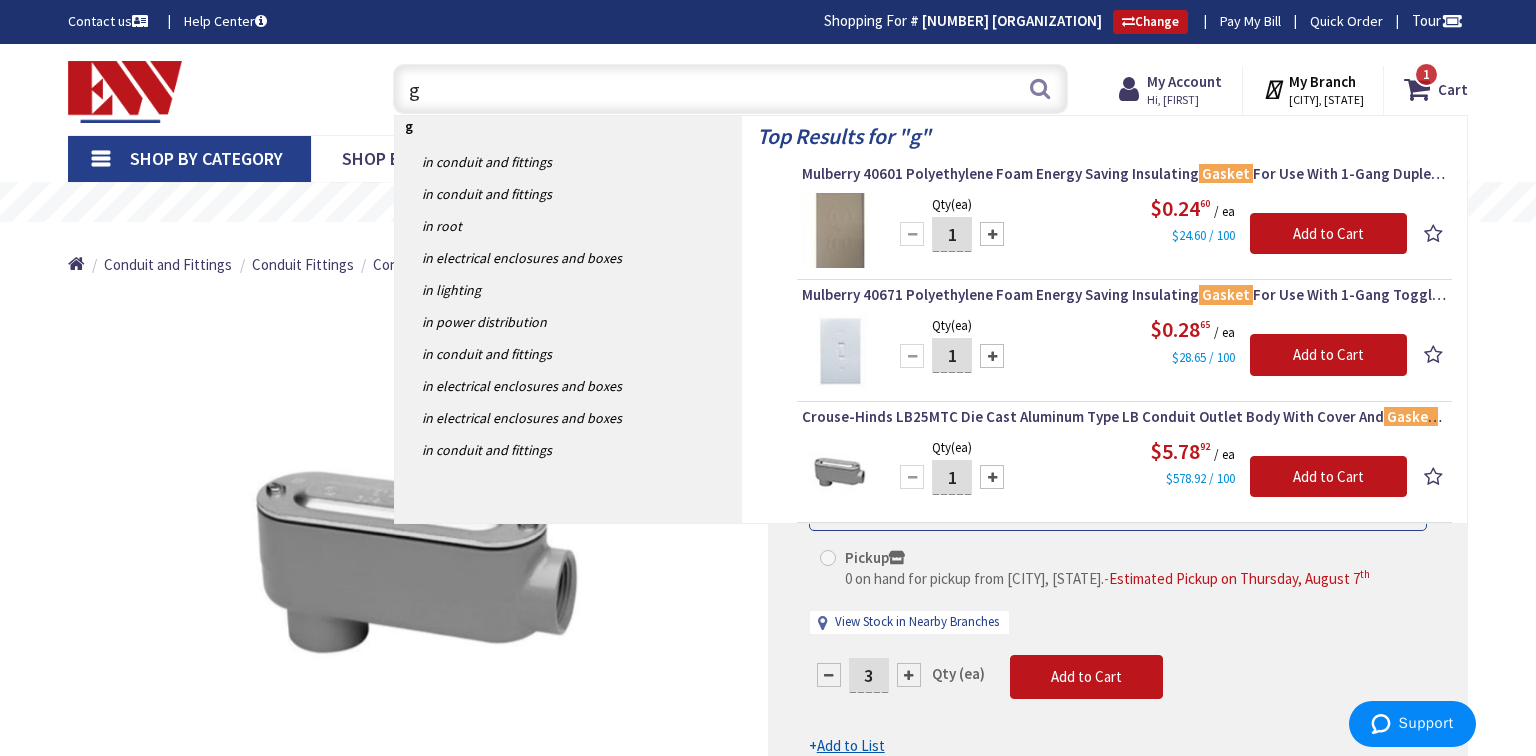 type 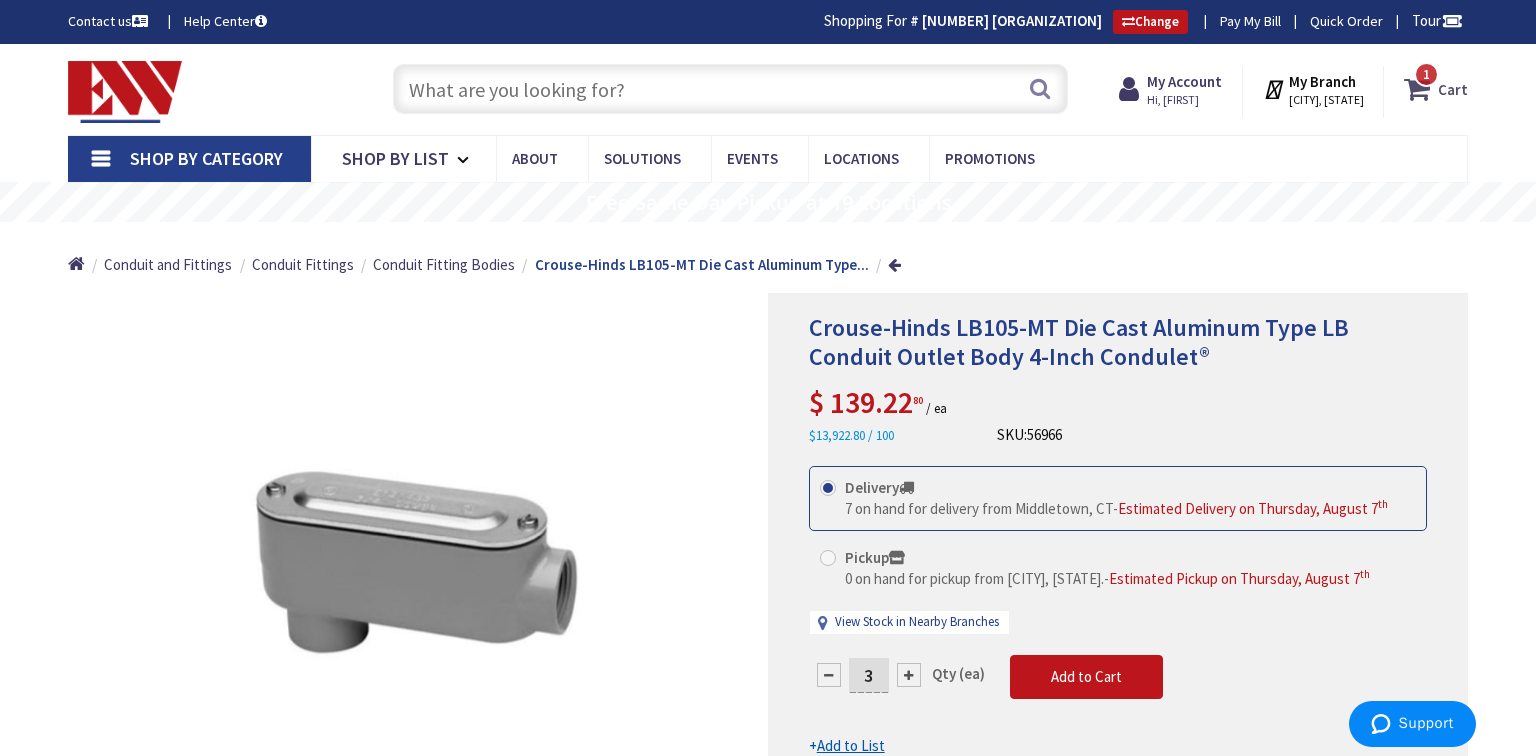 click on "1" at bounding box center [1426, 74] 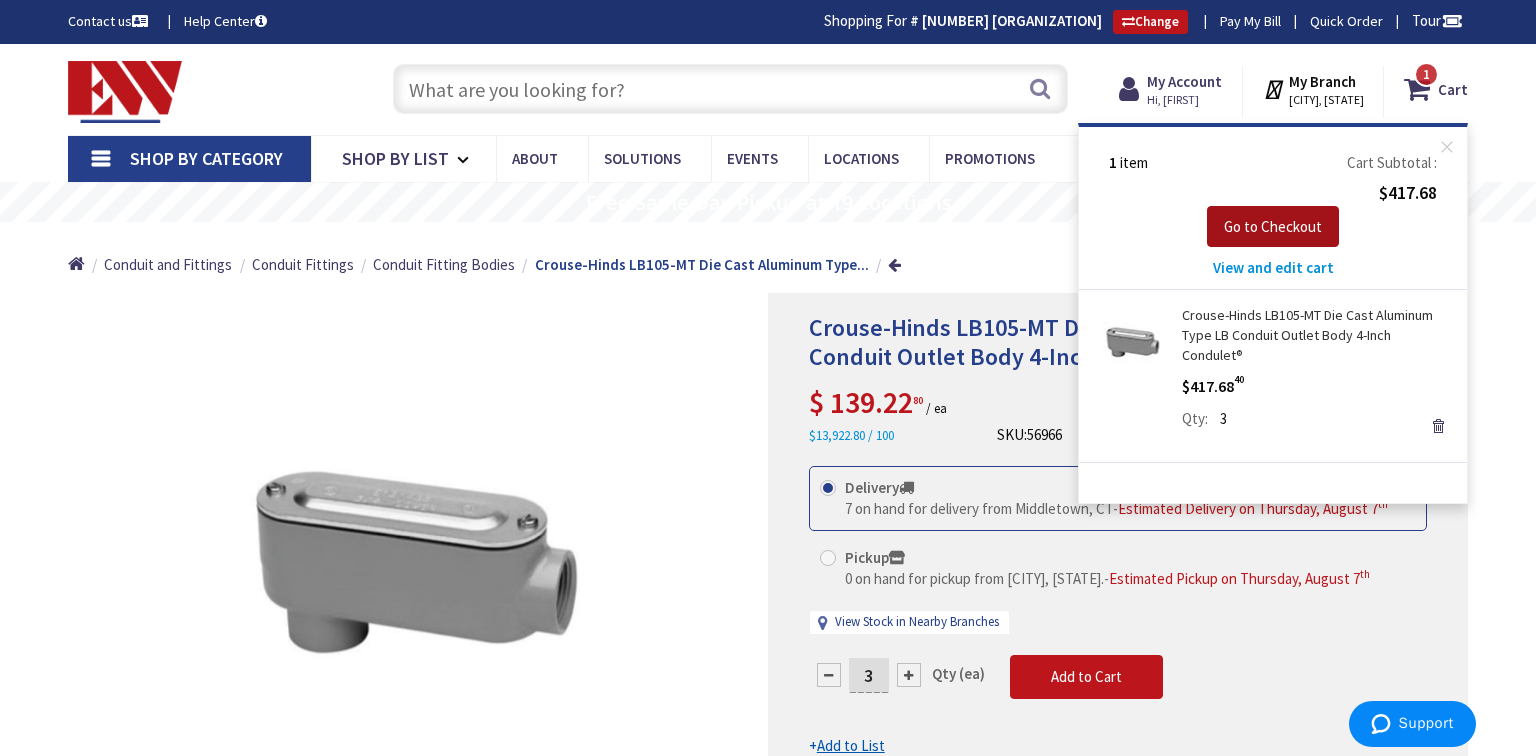 click on "Go to Checkout" at bounding box center (1273, 226) 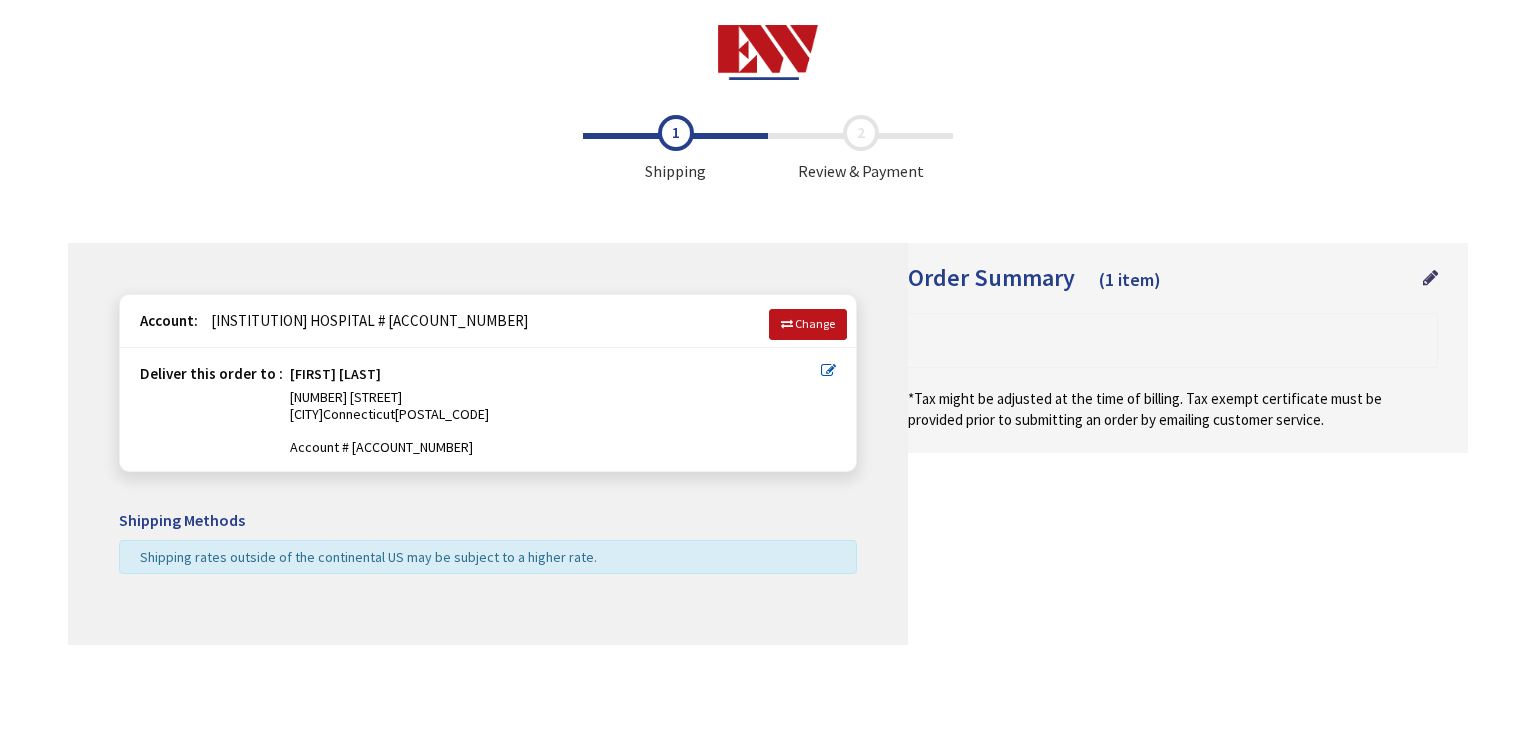 scroll, scrollTop: 0, scrollLeft: 0, axis: both 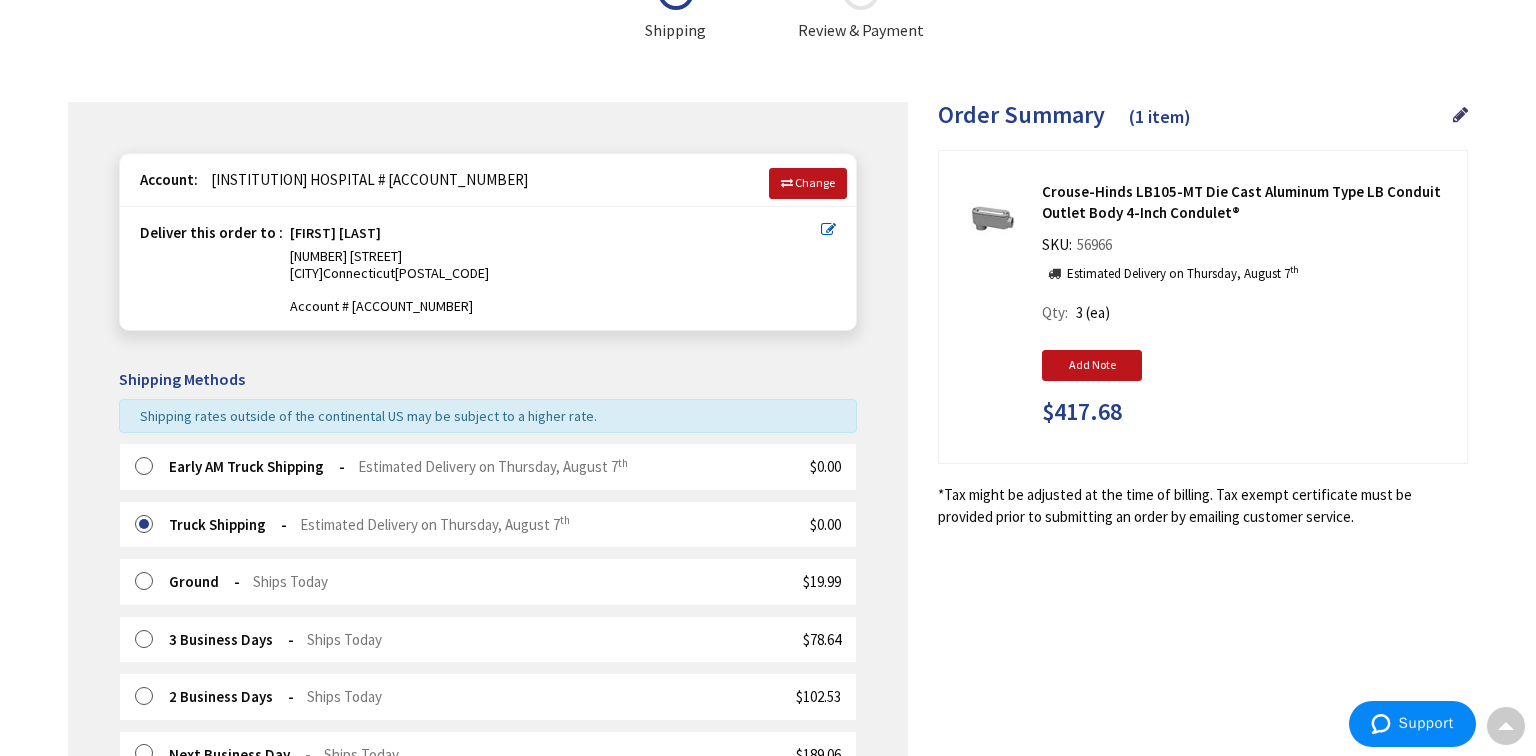click on "Early AM Truck Shipping" at bounding box center [257, 466] 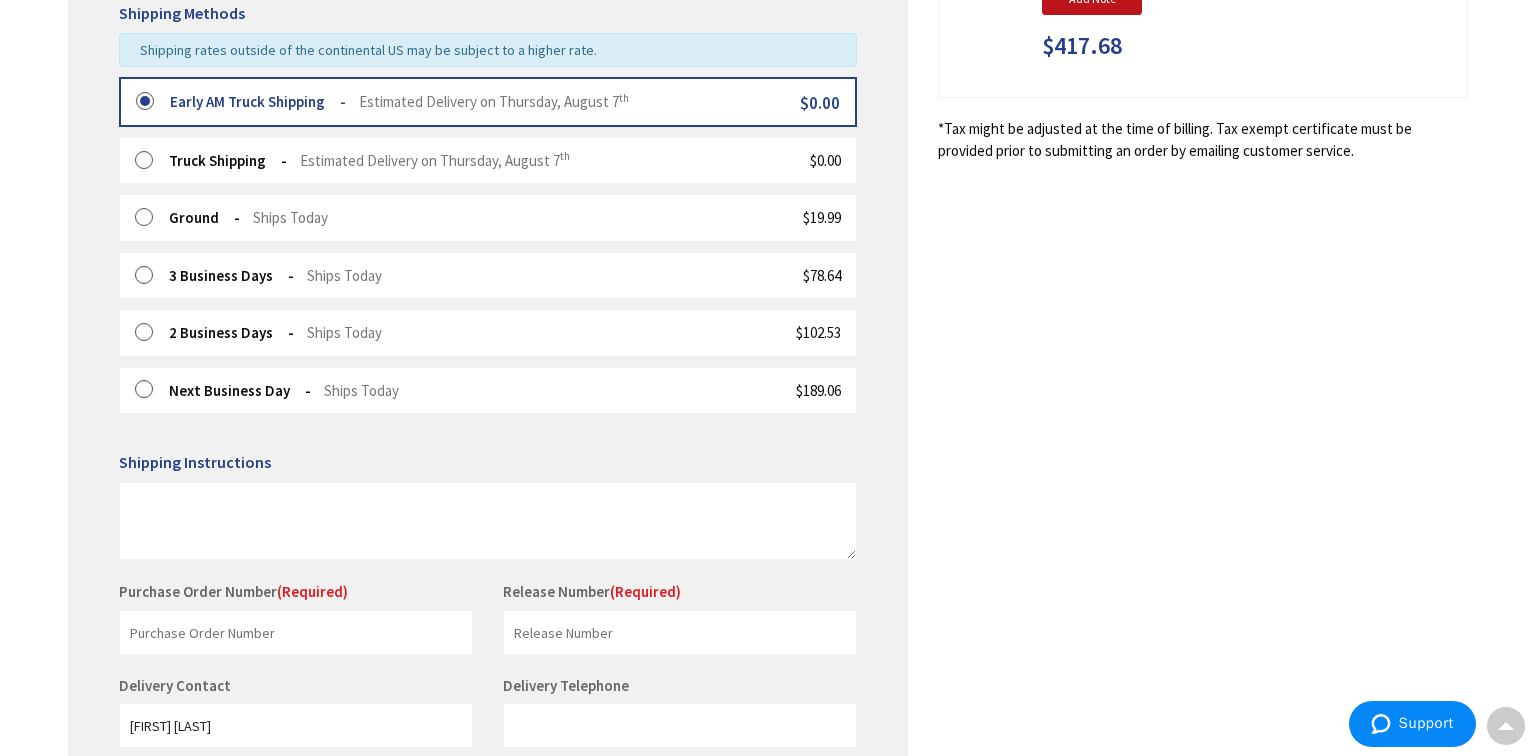 scroll, scrollTop: 531, scrollLeft: 0, axis: vertical 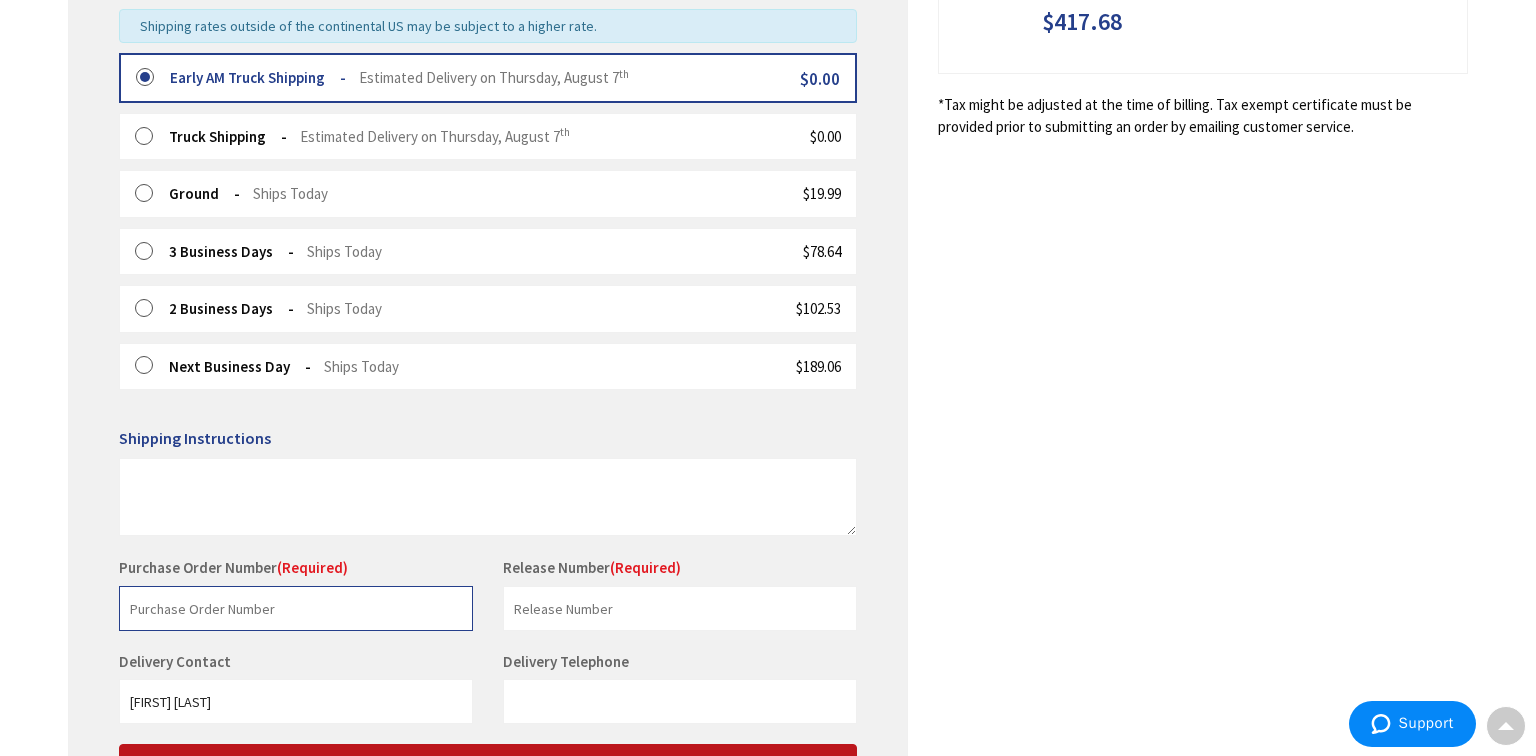 click at bounding box center [296, 608] 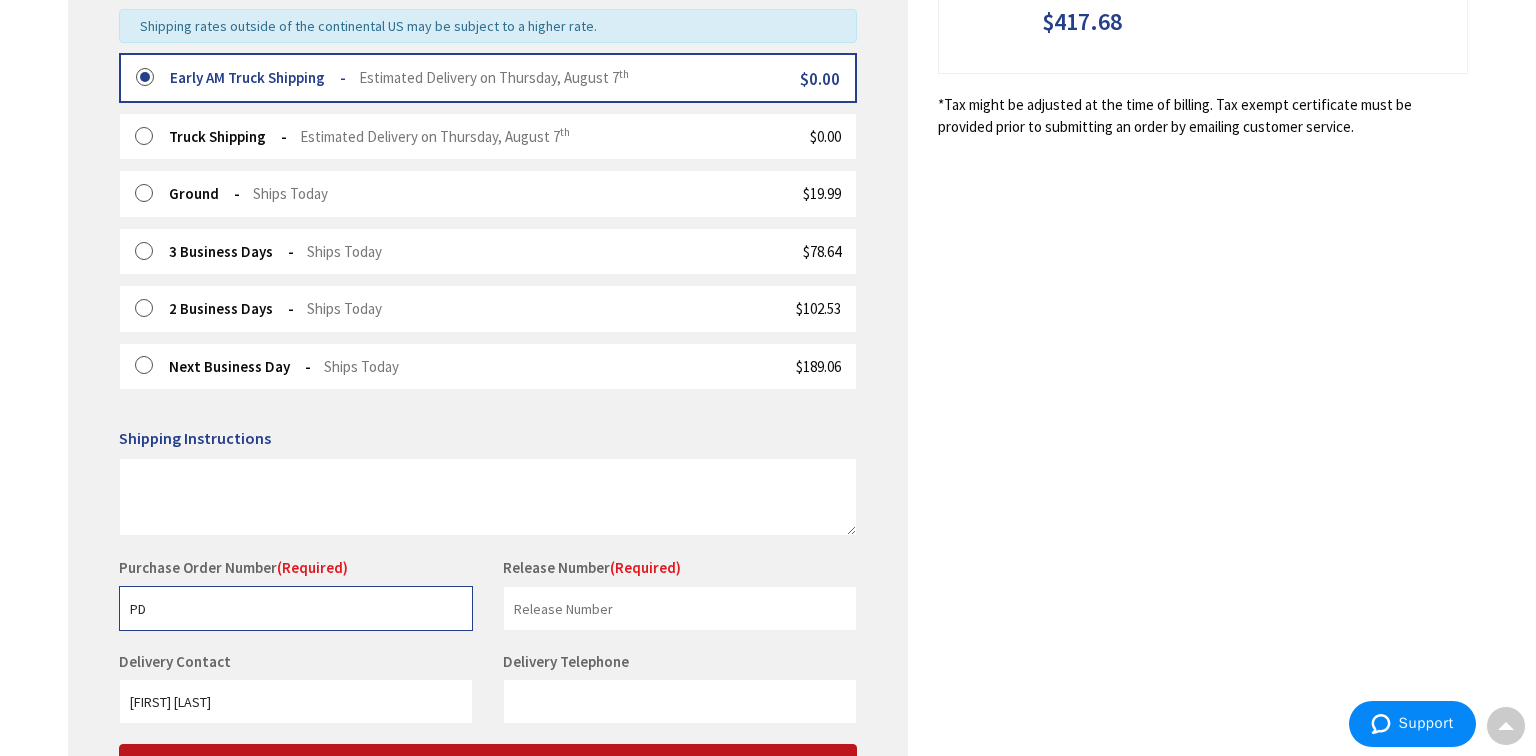 type on "PD" 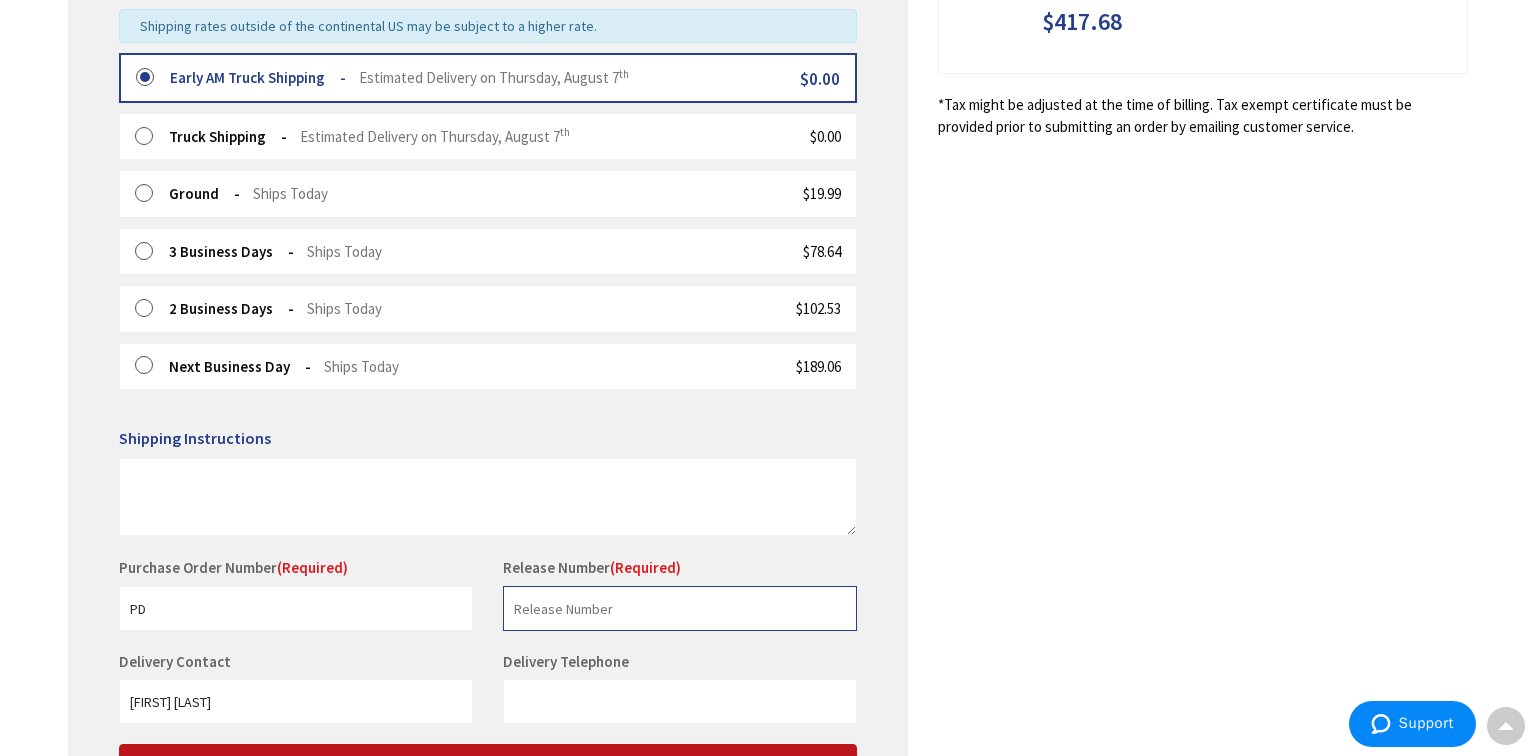 click at bounding box center [680, 608] 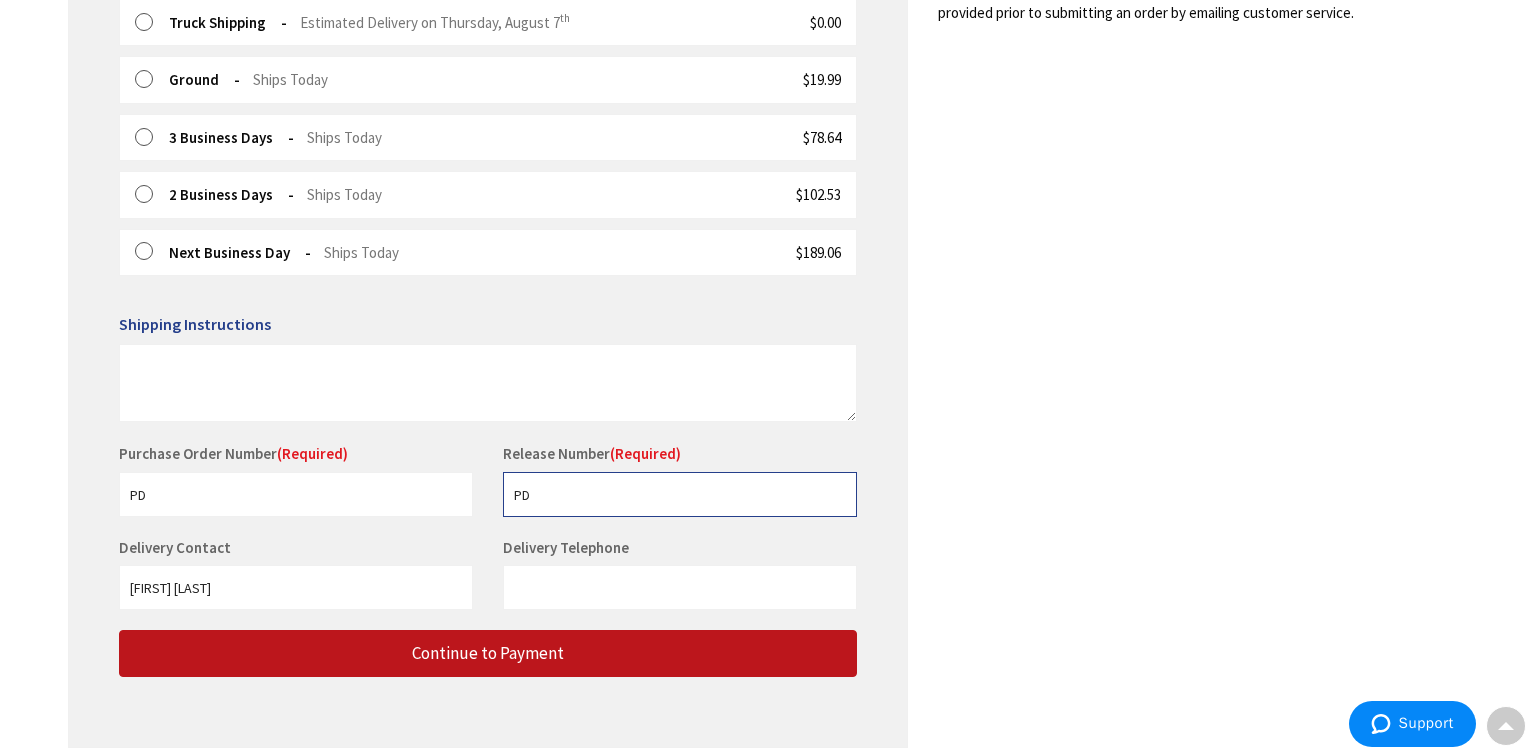 scroll, scrollTop: 662, scrollLeft: 0, axis: vertical 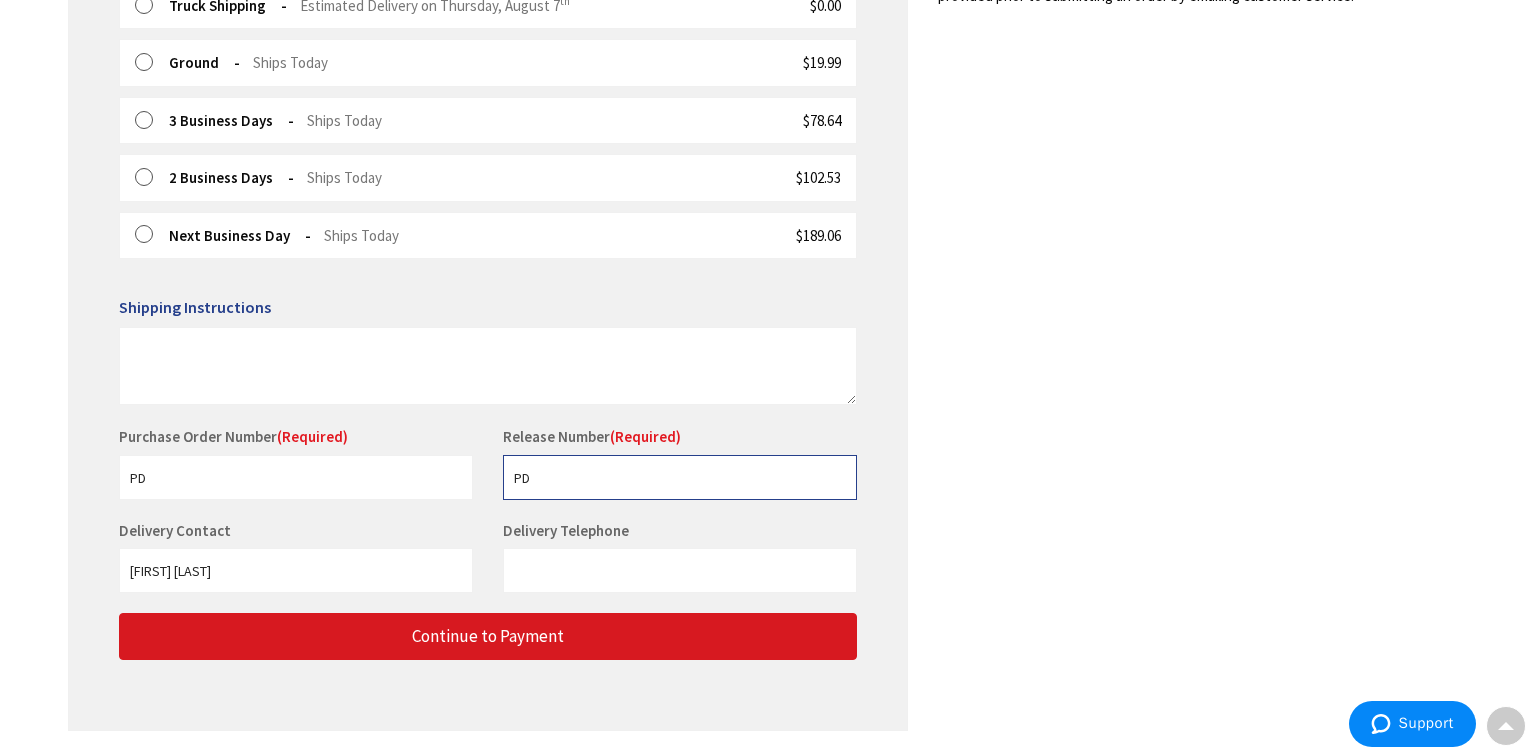 type on "PD" 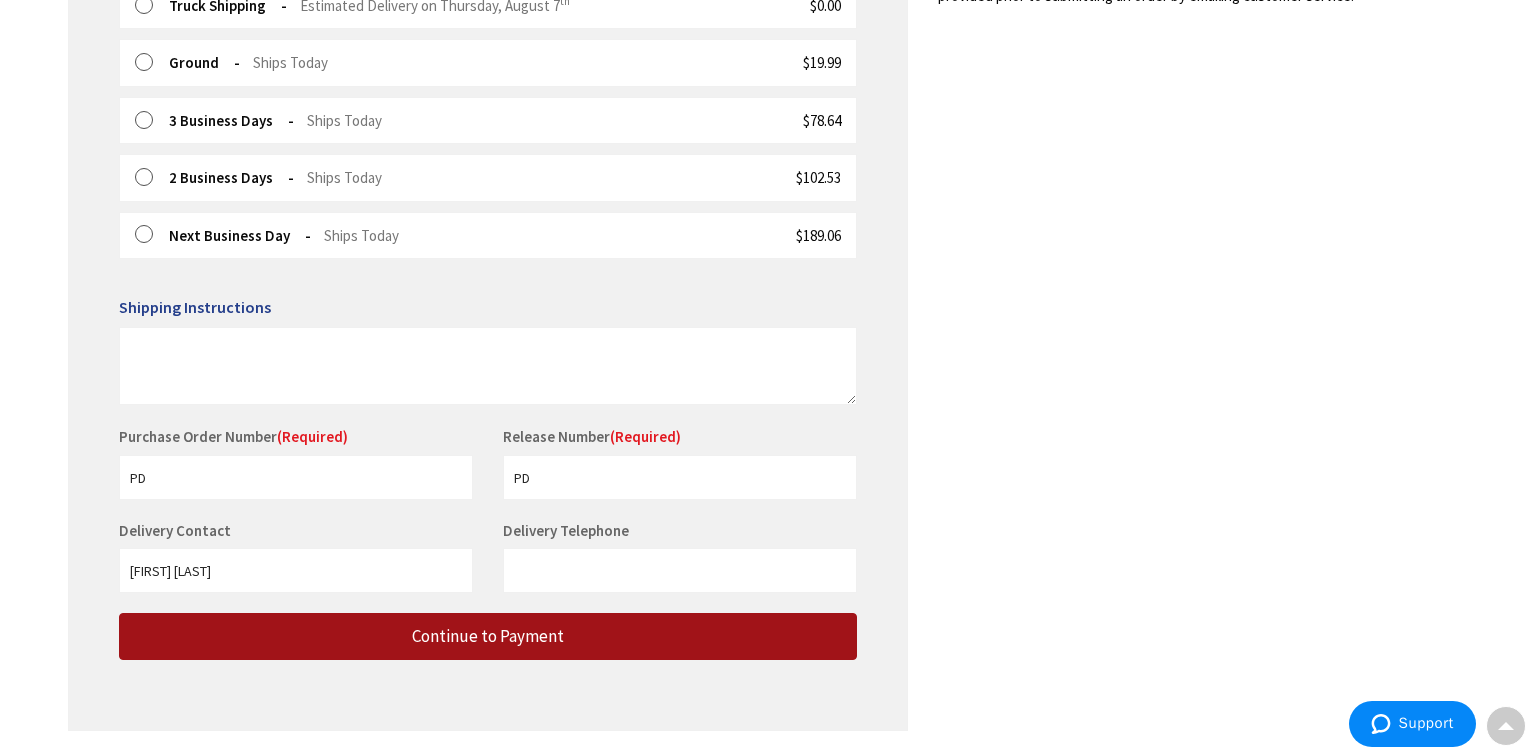 click on "Continue to Payment" at bounding box center [488, 636] 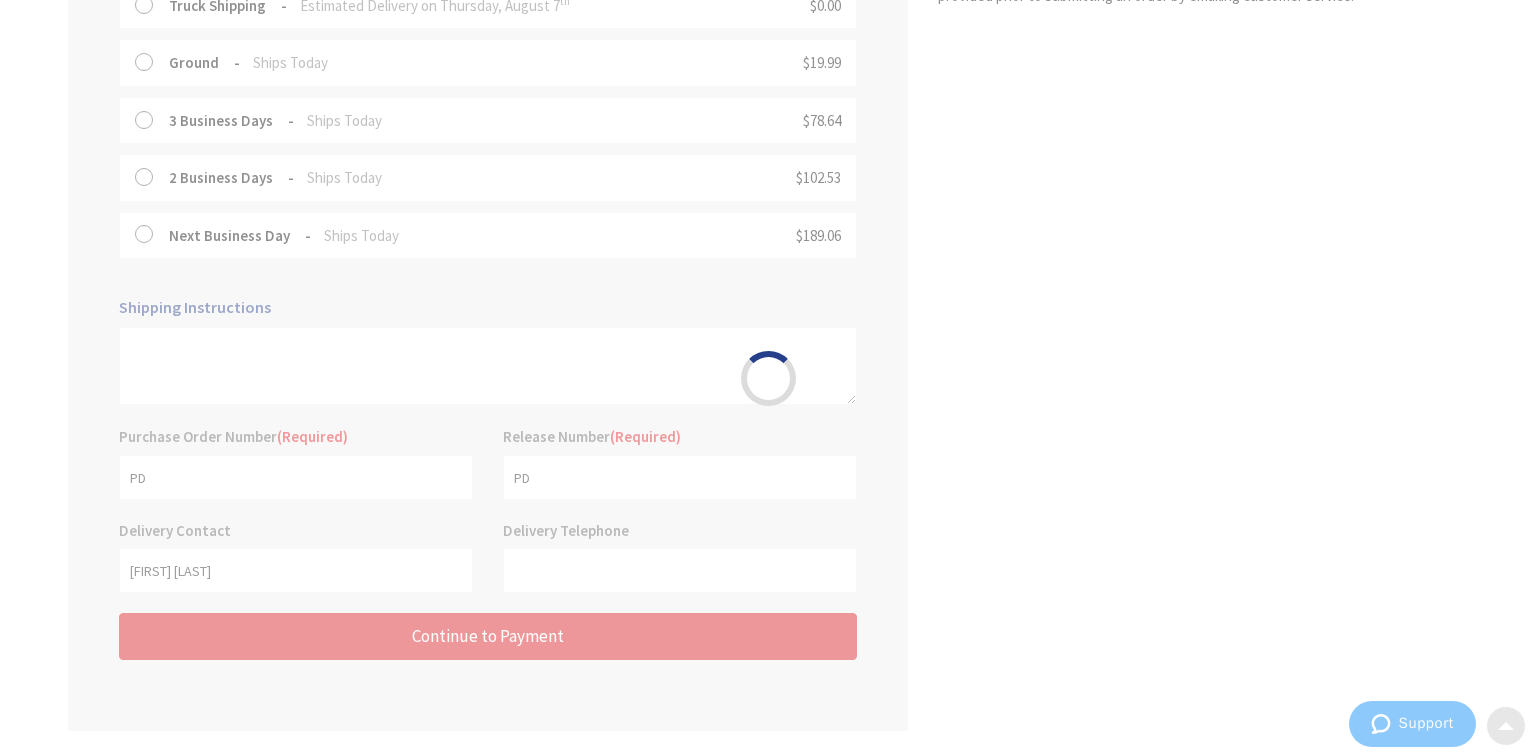 scroll, scrollTop: 0, scrollLeft: 0, axis: both 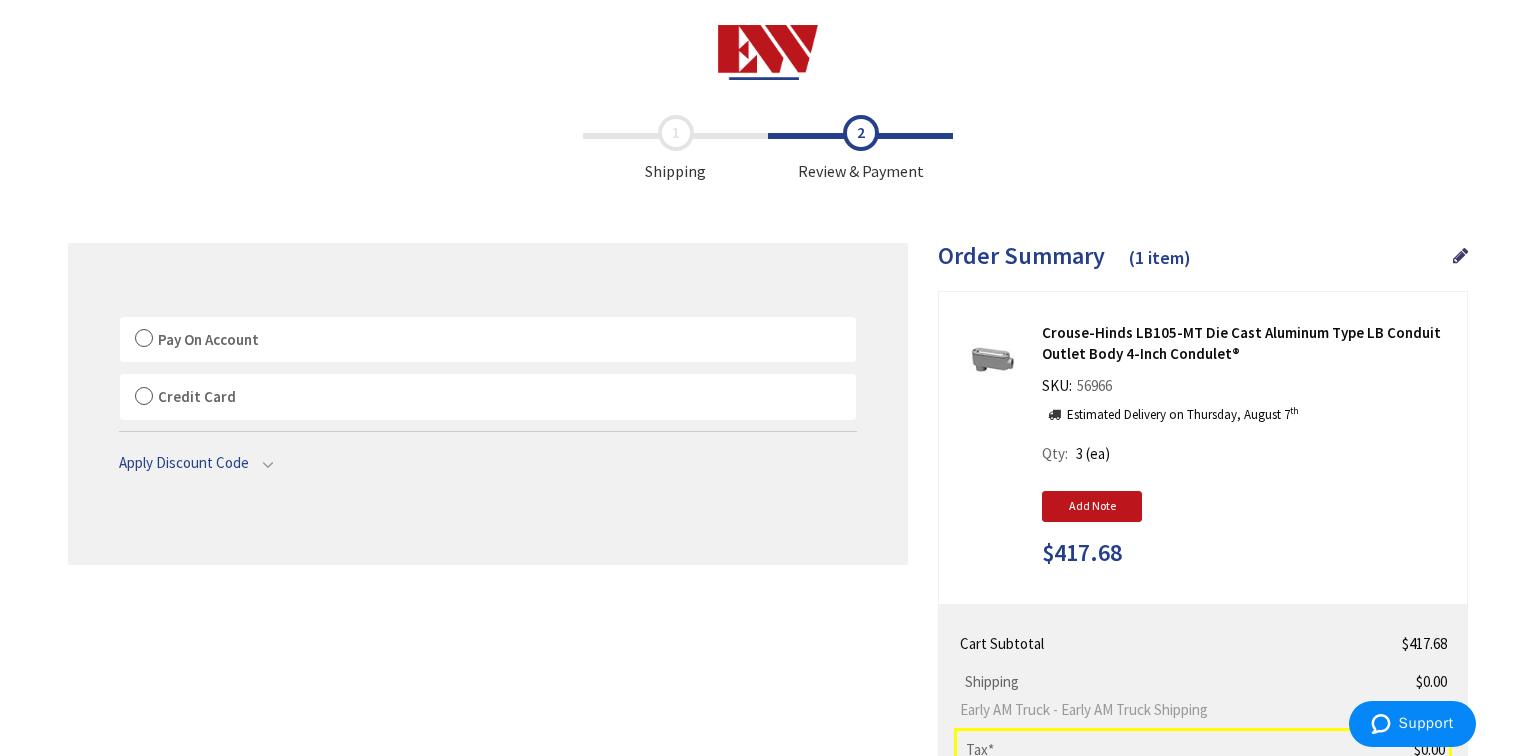 click on "Pay On Account" at bounding box center (488, 340) 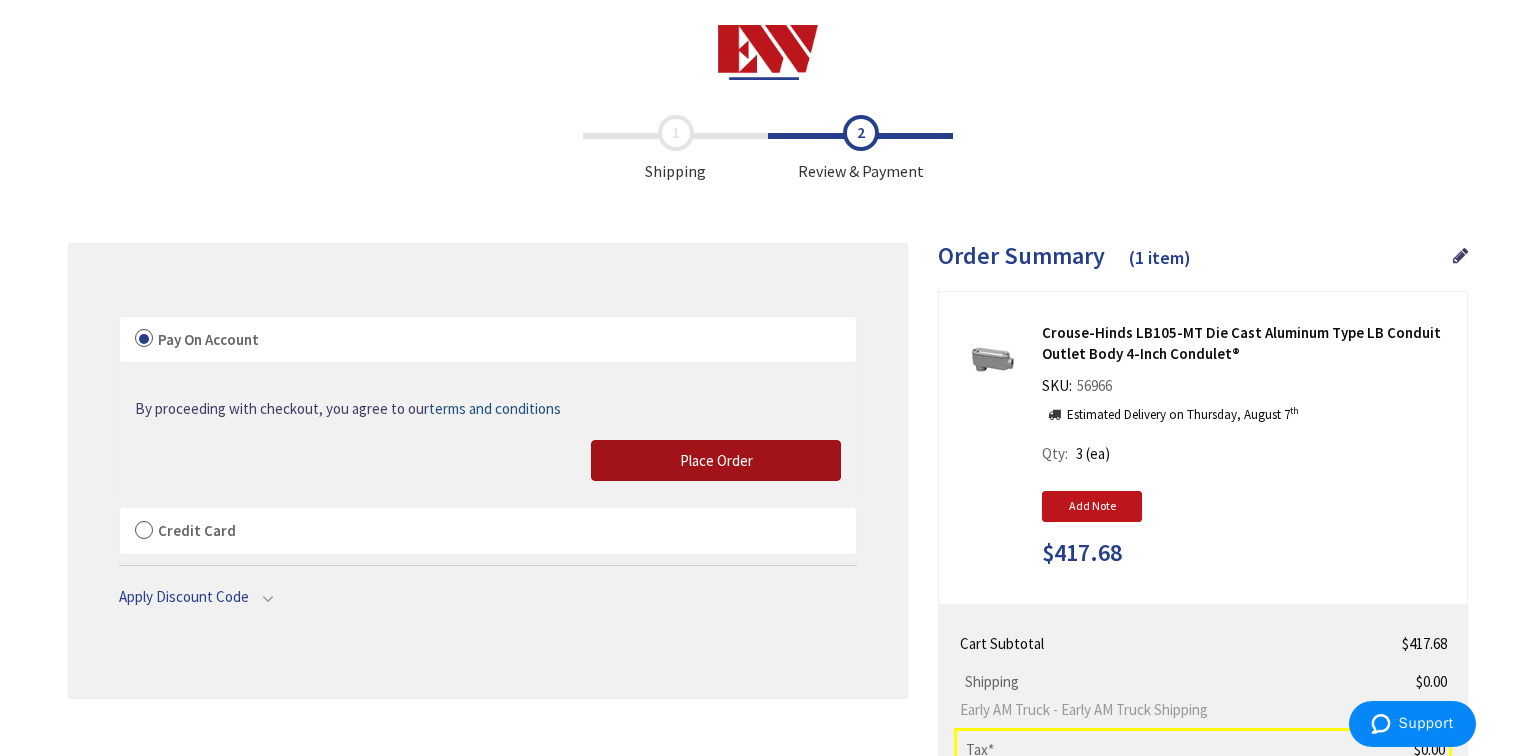 click on "Place Order" at bounding box center [716, 461] 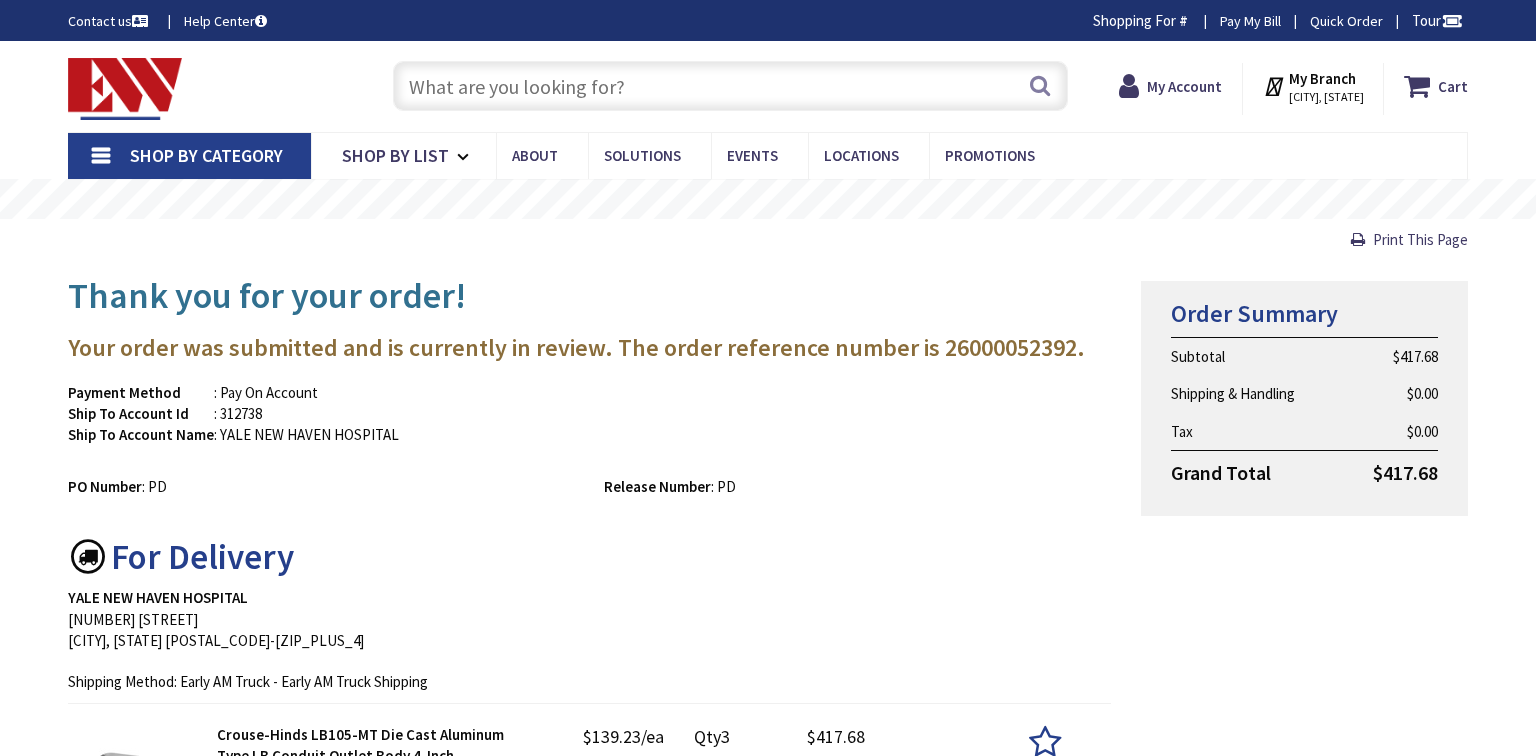 scroll, scrollTop: 0, scrollLeft: 0, axis: both 